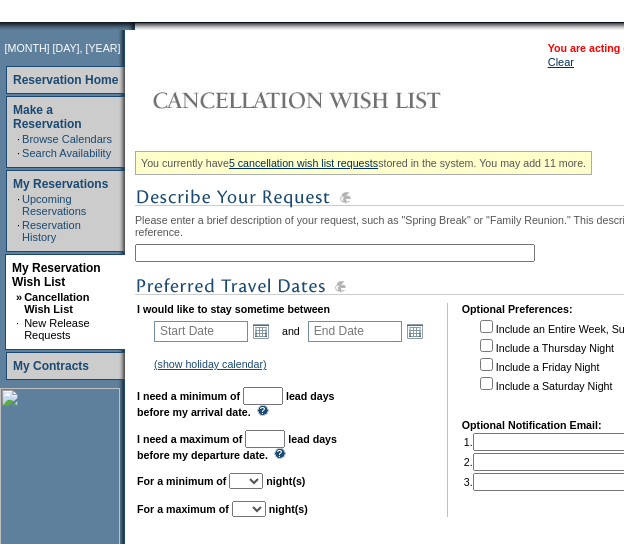 scroll, scrollTop: 234, scrollLeft: 0, axis: vertical 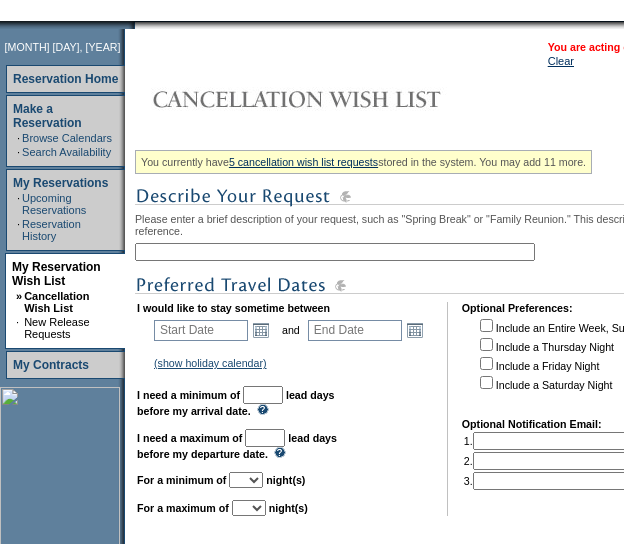 click at bounding box center [335, 252] 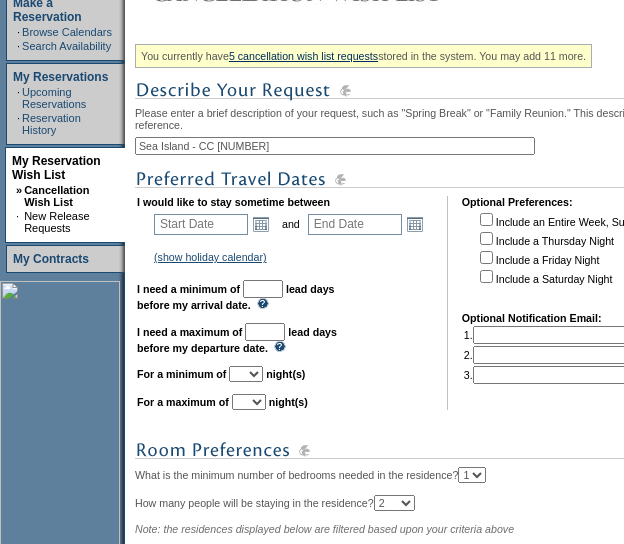 scroll, scrollTop: 344, scrollLeft: 0, axis: vertical 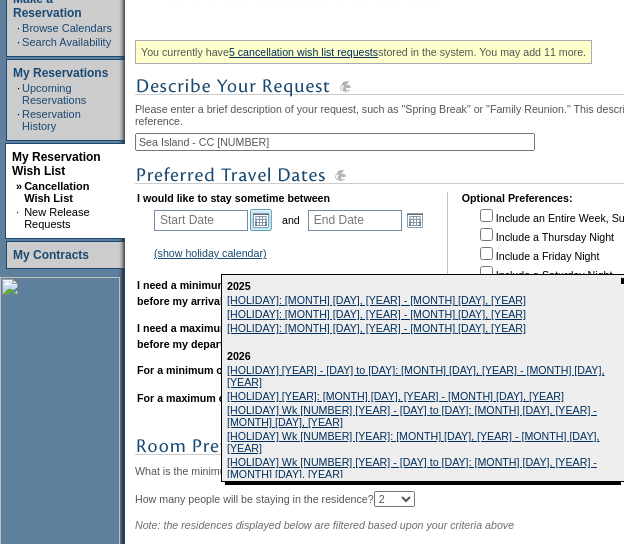 type on "Sea Island - CC [NUMBER]" 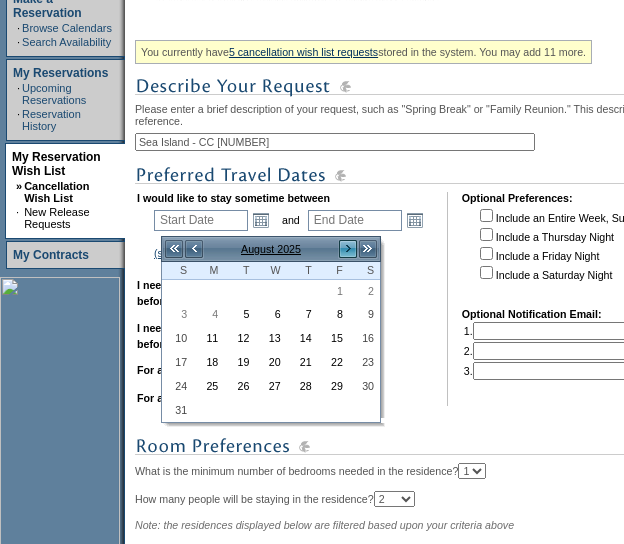 click on ">" at bounding box center [348, 249] 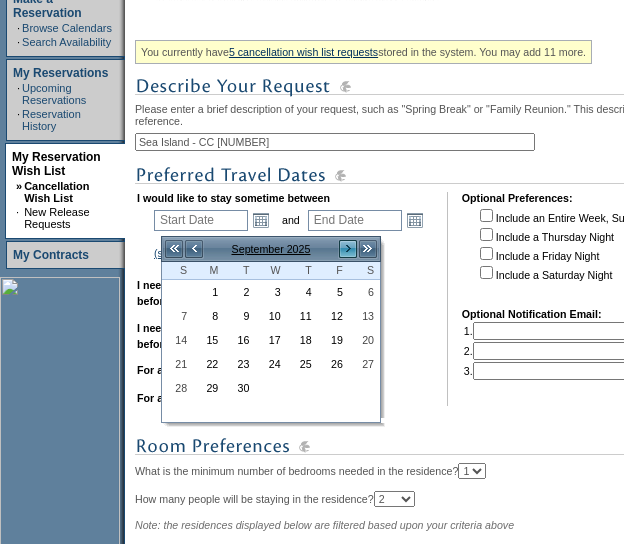 click on ">" at bounding box center (348, 249) 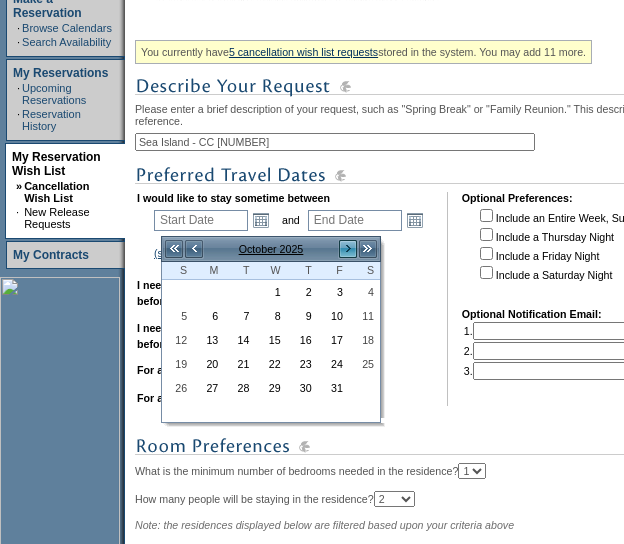 click on ">" at bounding box center [348, 249] 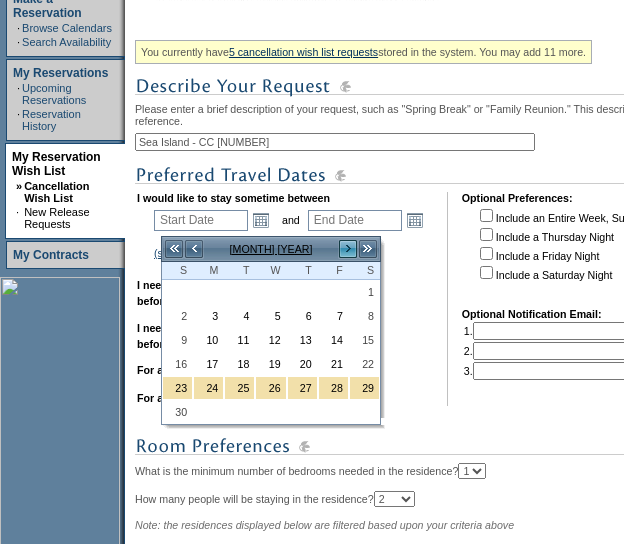click on ">" at bounding box center [348, 249] 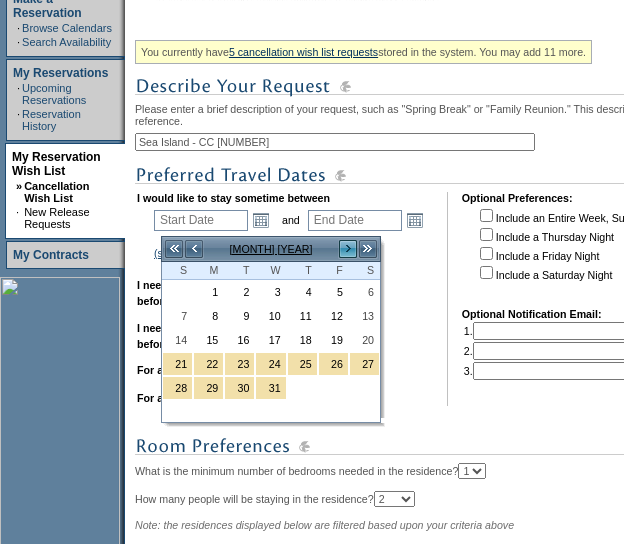 click on ">" at bounding box center [348, 249] 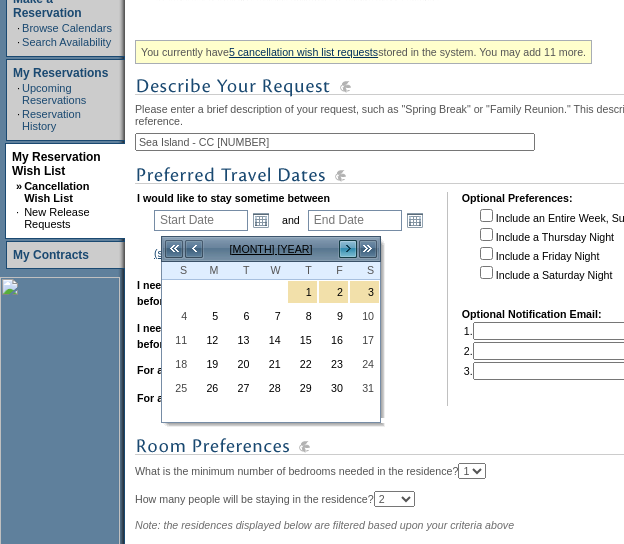 click on ">" at bounding box center (348, 249) 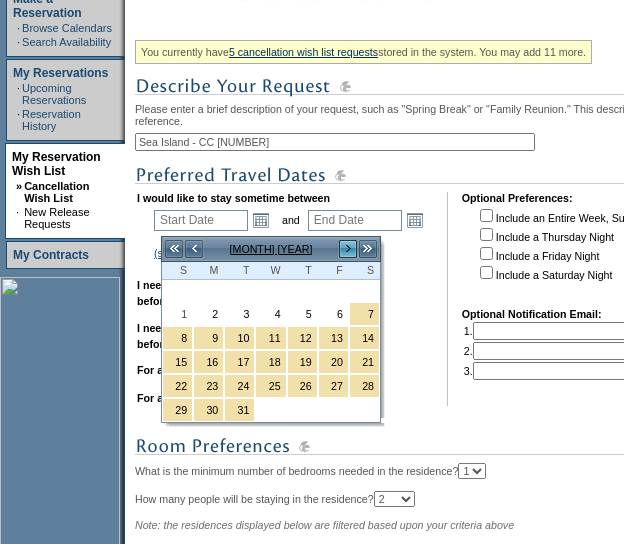 click on ">" at bounding box center [348, 249] 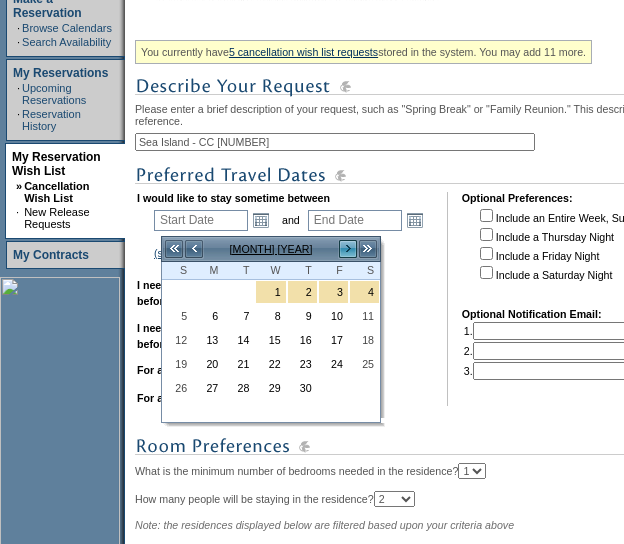 click on ">" at bounding box center (348, 249) 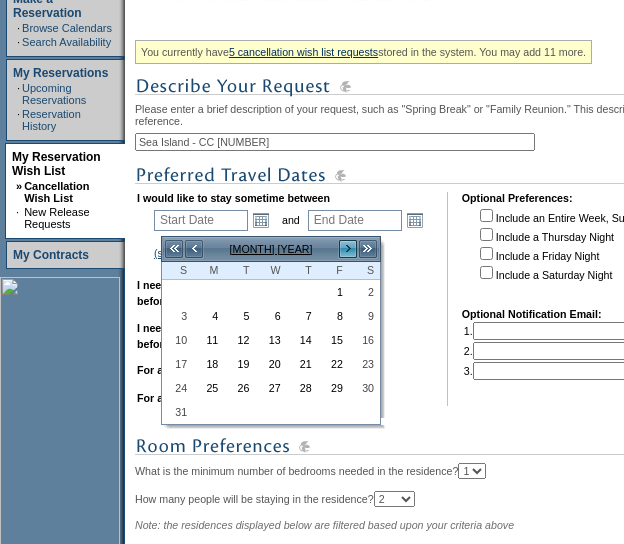click on ">" at bounding box center (348, 249) 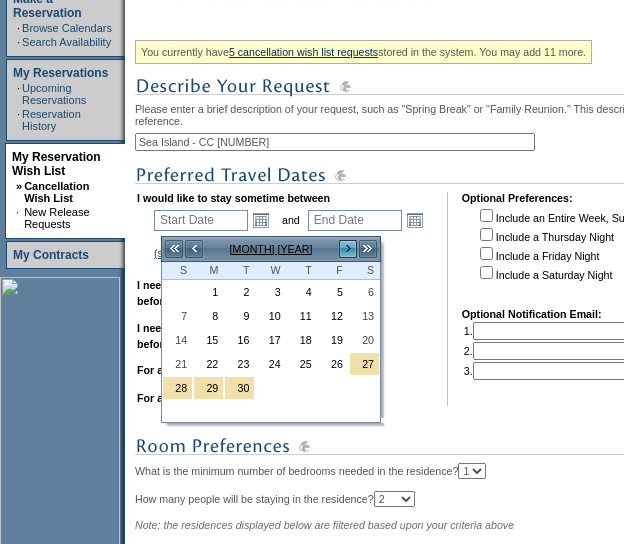 click on ">" at bounding box center (348, 249) 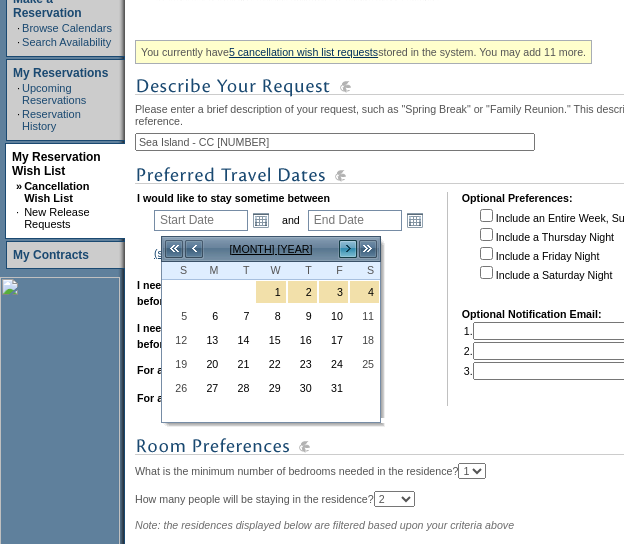 click on ">" at bounding box center [348, 249] 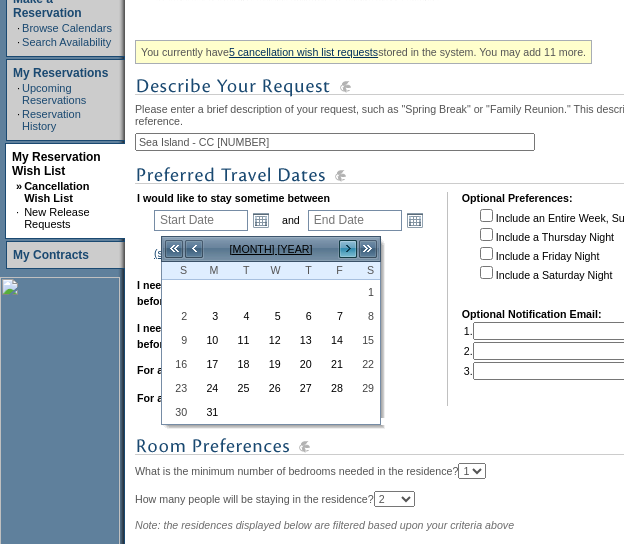 click on ">" at bounding box center [348, 249] 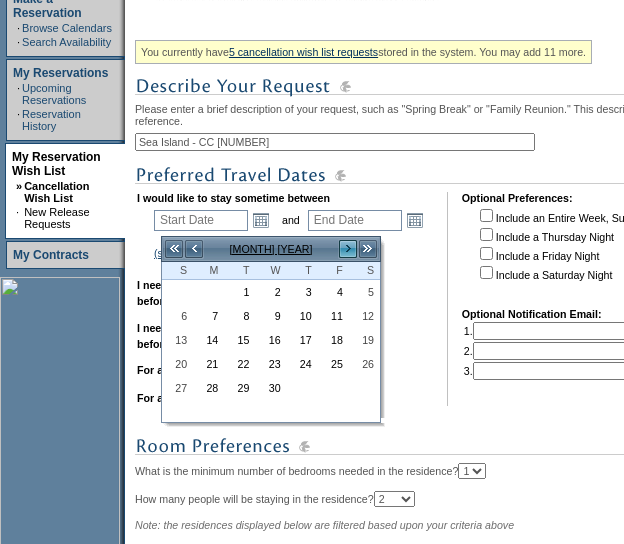 click on ">" at bounding box center (348, 249) 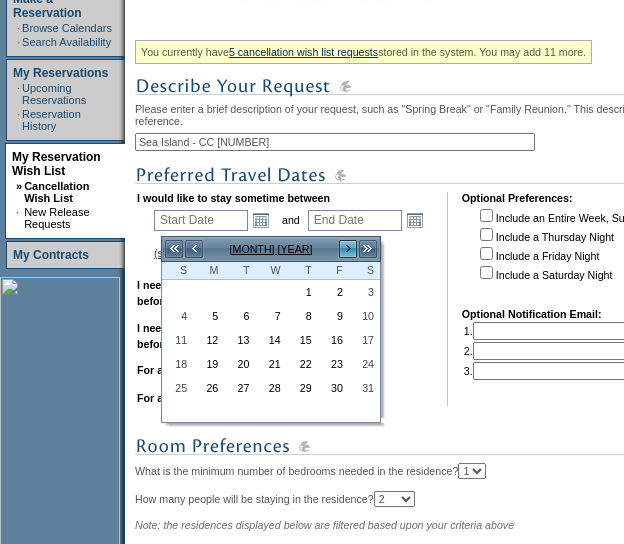 click on ">" at bounding box center (348, 249) 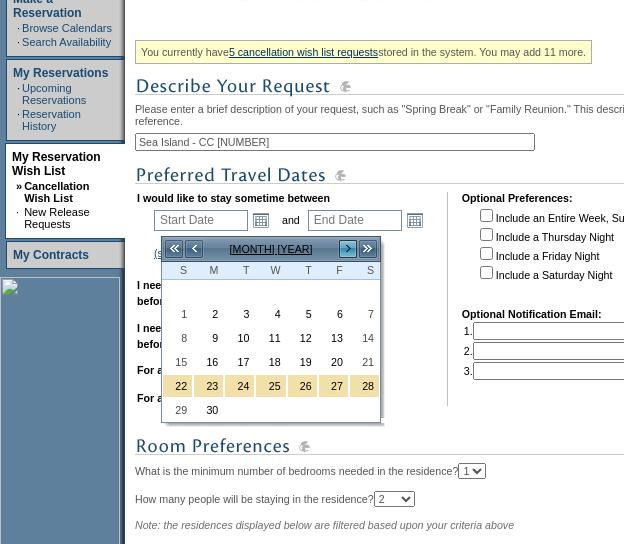 click on ">" at bounding box center [348, 249] 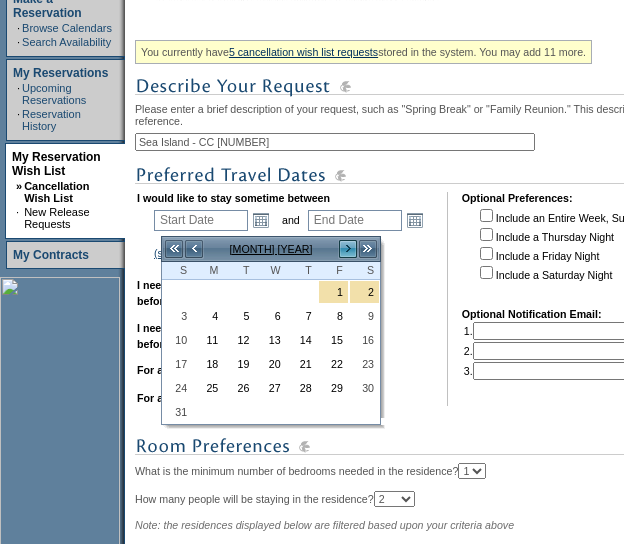 click on ">" at bounding box center (348, 249) 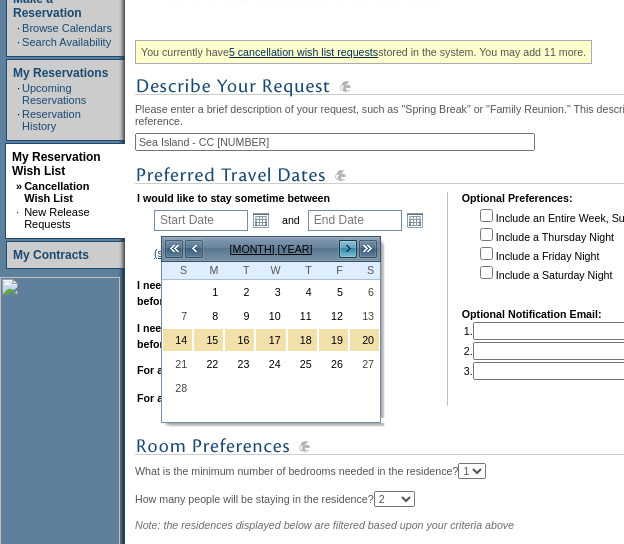 click on ">" at bounding box center (348, 249) 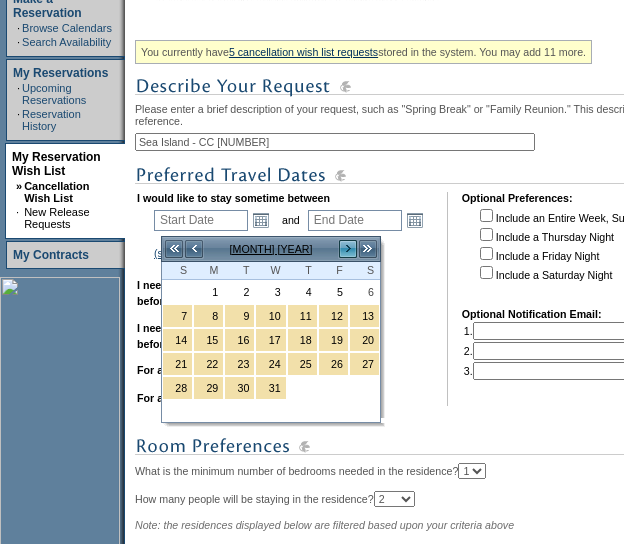 click on ">" at bounding box center [348, 249] 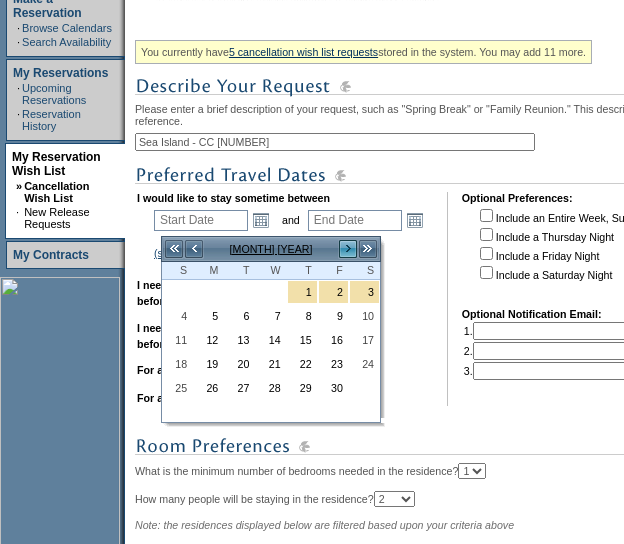 click on ">" at bounding box center [348, 249] 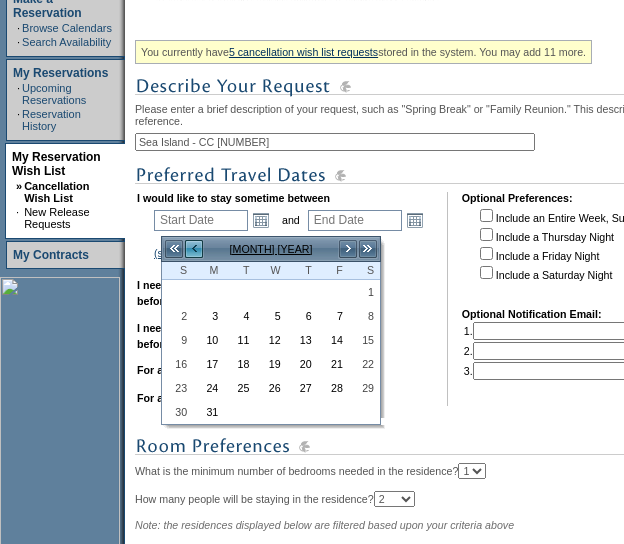 click on "<" at bounding box center (194, 249) 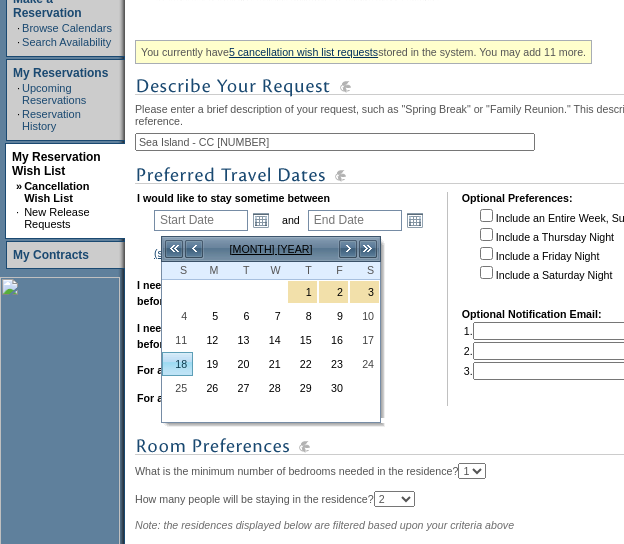 click on "18" at bounding box center (177, 364) 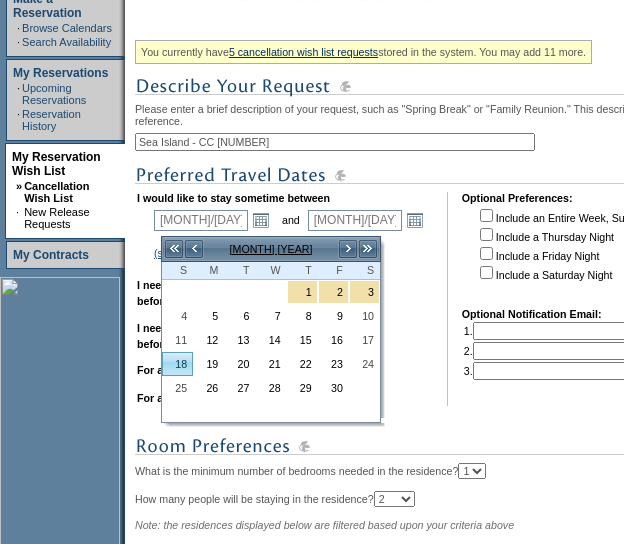 type on "626" 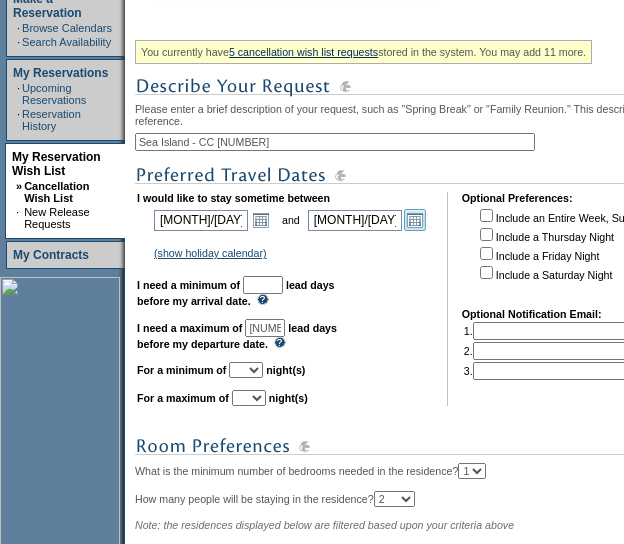 click on "Open the calendar popup." at bounding box center (415, 220) 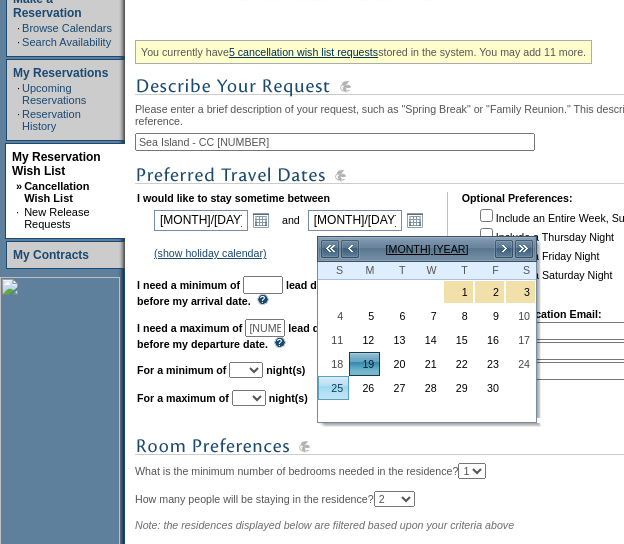 click on "25" at bounding box center [333, 388] 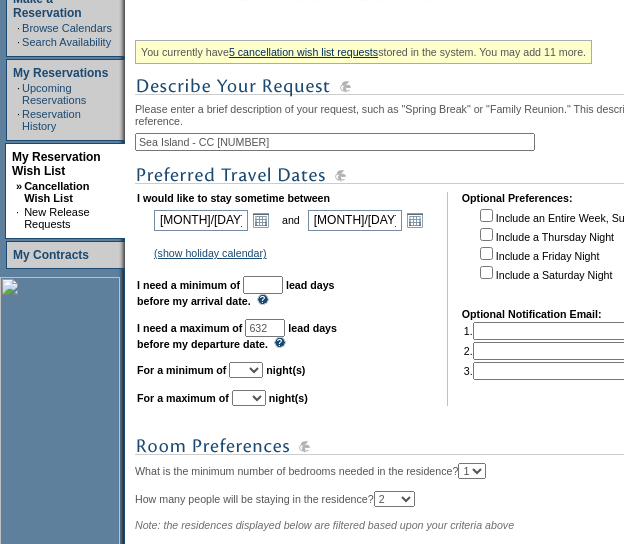 click at bounding box center [263, 285] 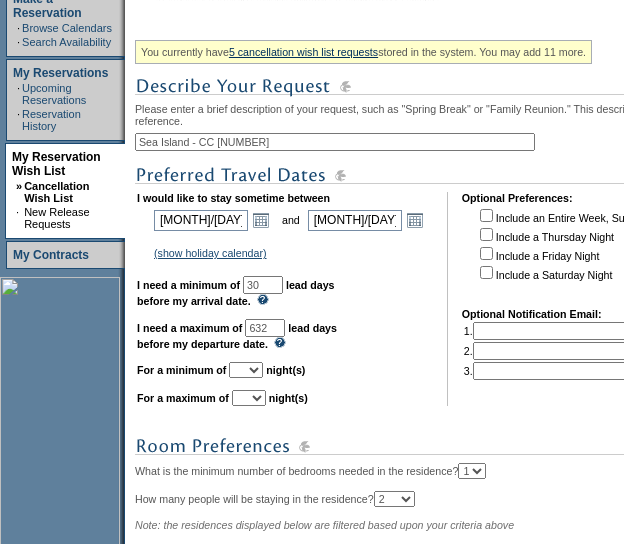 scroll, scrollTop: 412, scrollLeft: 0, axis: vertical 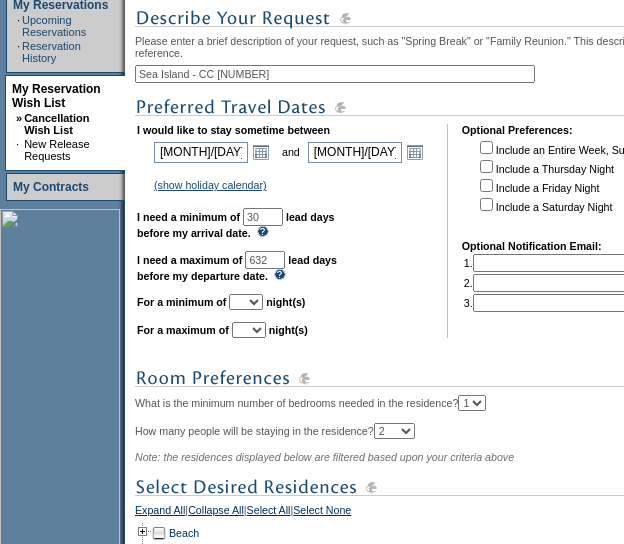 type on "30" 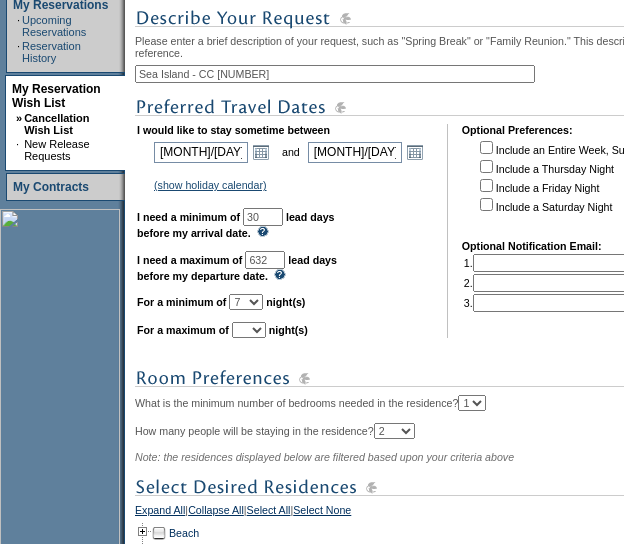 click on "1
2
3
4
5
6
7
8
9
10
11
12
13
14" at bounding box center (246, 302) 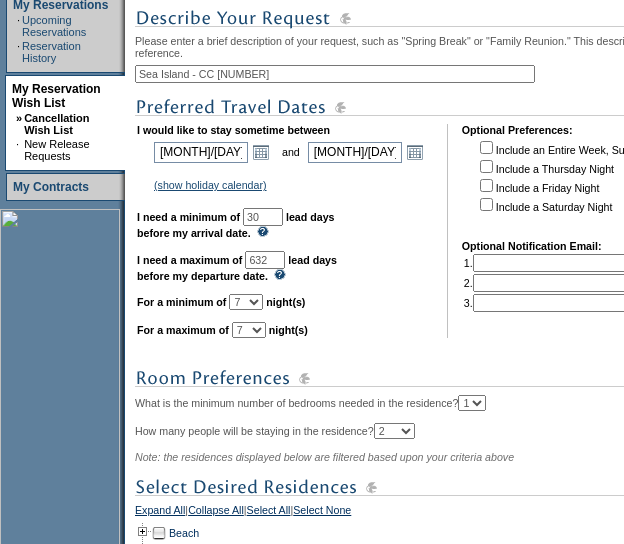 click on "1
2
3
4
5
6
7
8
9
10
11
12
13
14" at bounding box center [249, 330] 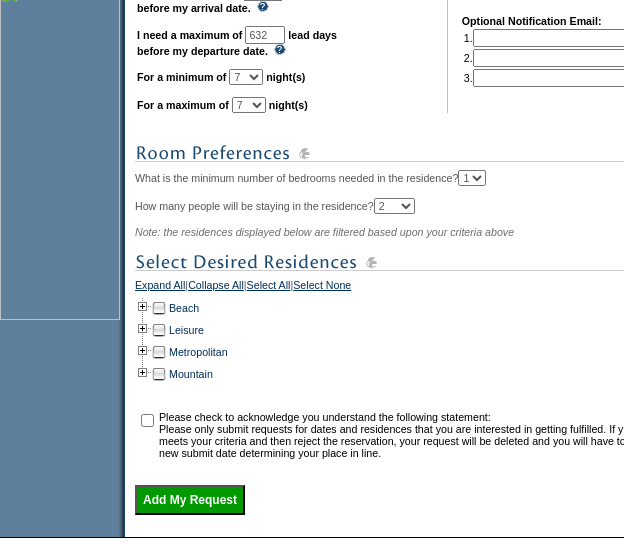 scroll, scrollTop: 645, scrollLeft: 0, axis: vertical 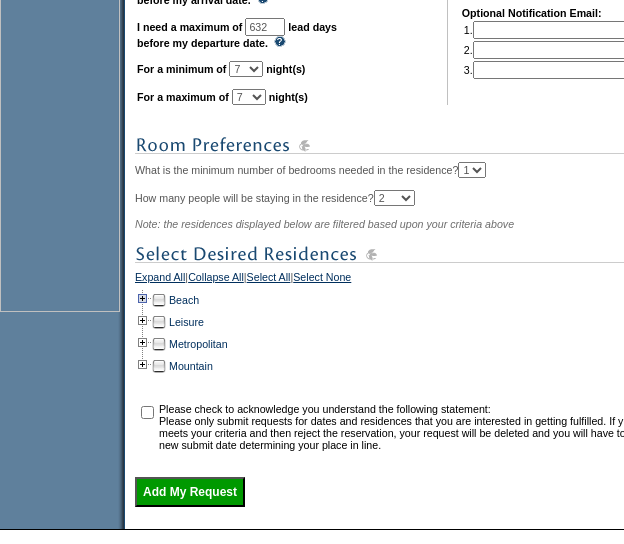 click at bounding box center [143, 300] 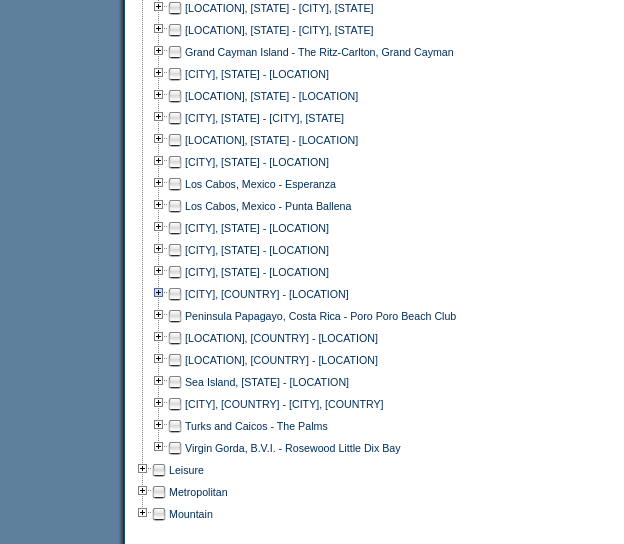 scroll, scrollTop: 980, scrollLeft: 0, axis: vertical 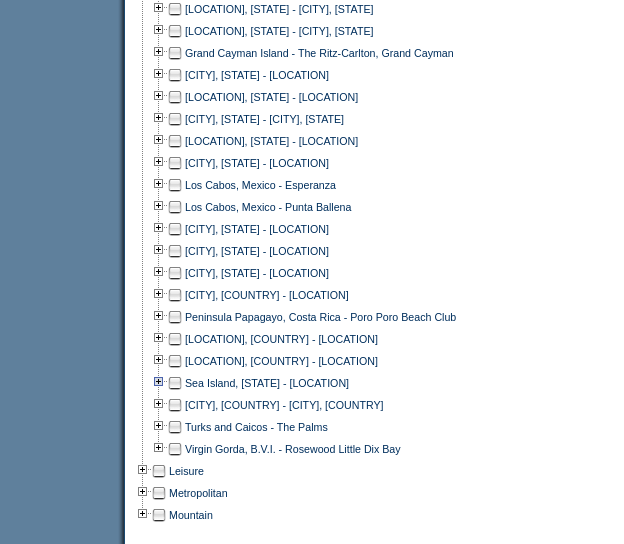 click at bounding box center (159, 383) 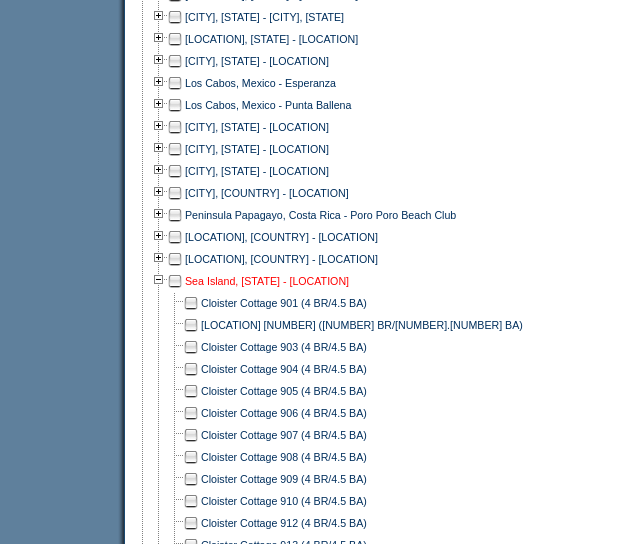 scroll, scrollTop: 1176, scrollLeft: 0, axis: vertical 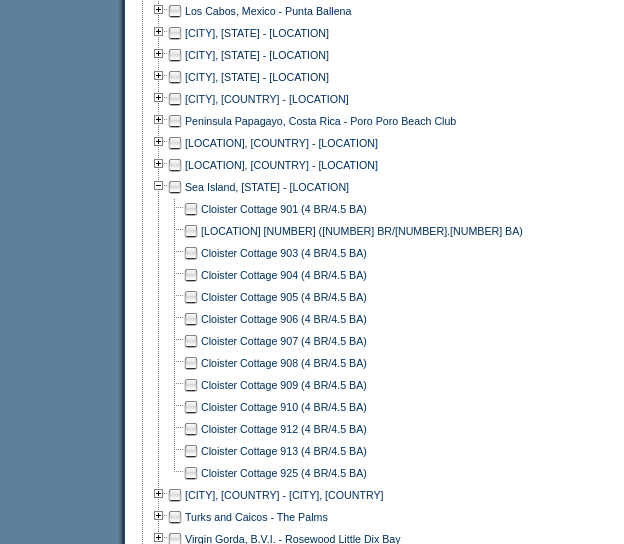 click at bounding box center [191, 297] 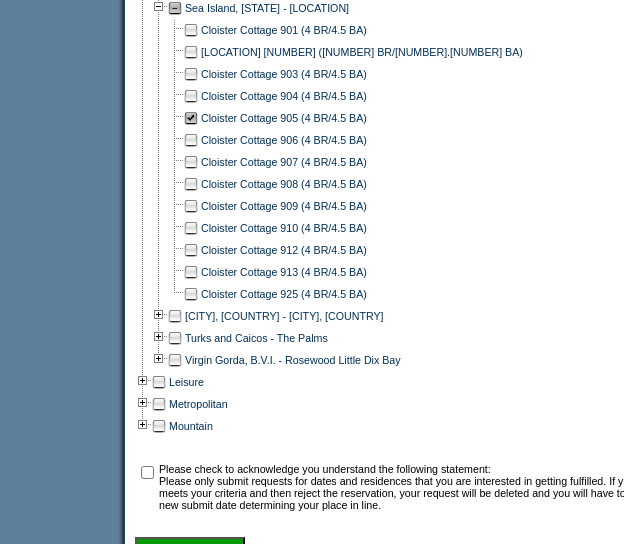 scroll, scrollTop: 1358, scrollLeft: 0, axis: vertical 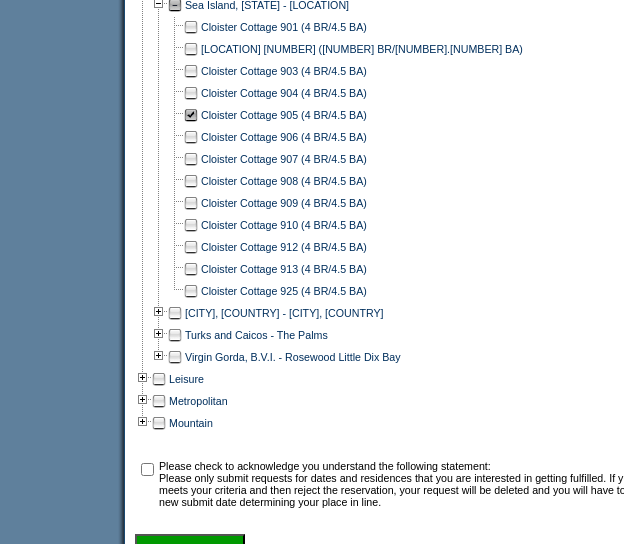 click at bounding box center [147, 469] 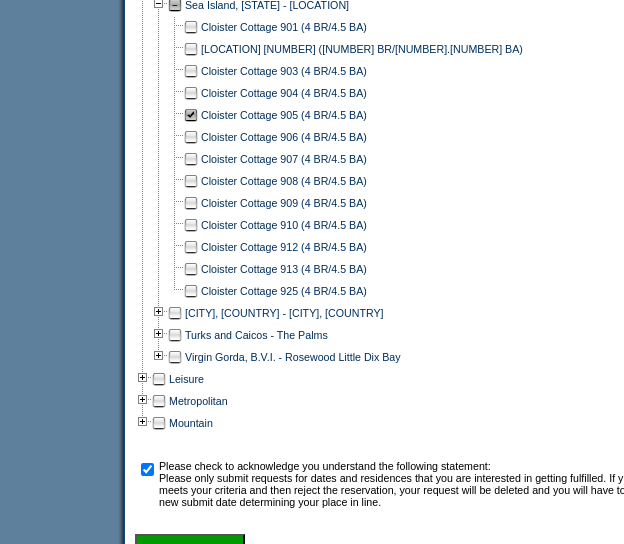 scroll, scrollTop: 1547, scrollLeft: 0, axis: vertical 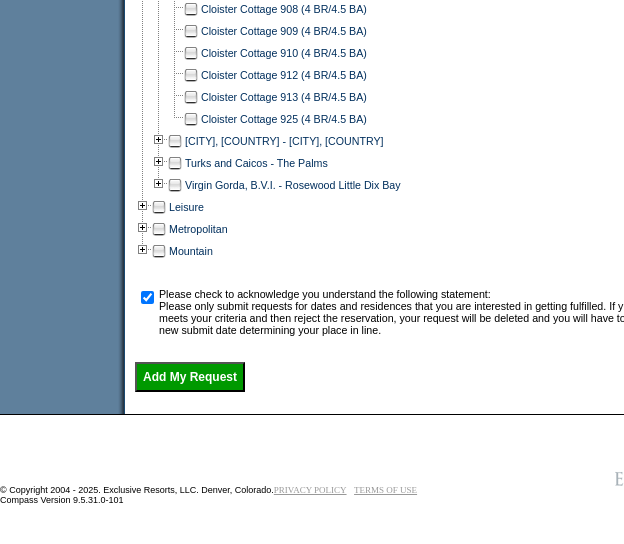 click on "Add My Request" at bounding box center [190, 377] 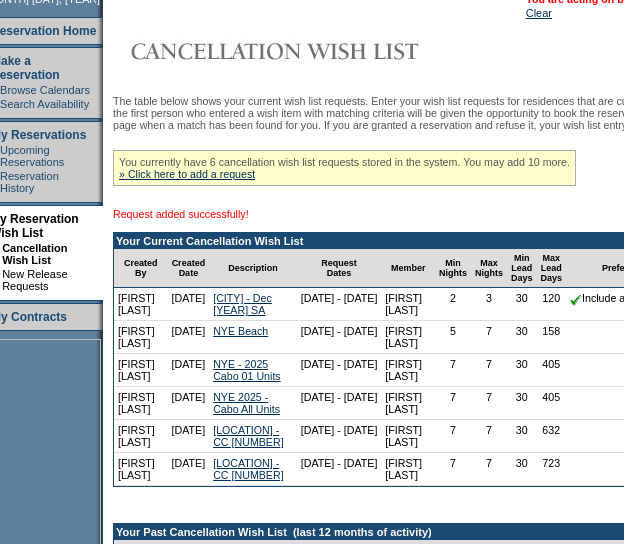 scroll, scrollTop: 282, scrollLeft: 20, axis: both 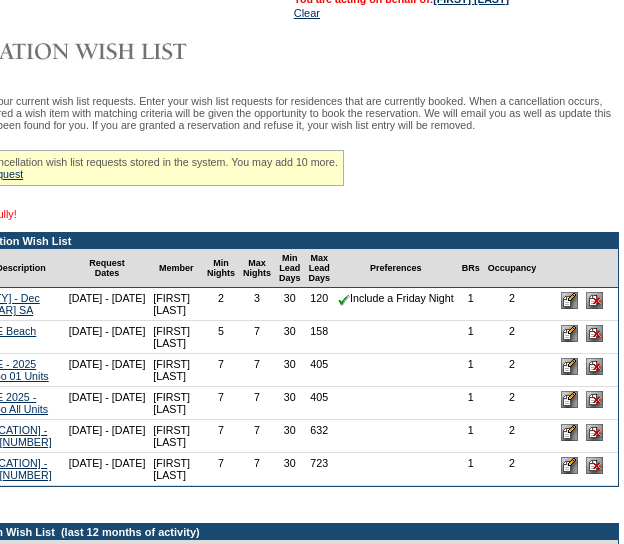 click at bounding box center (396, 403) 